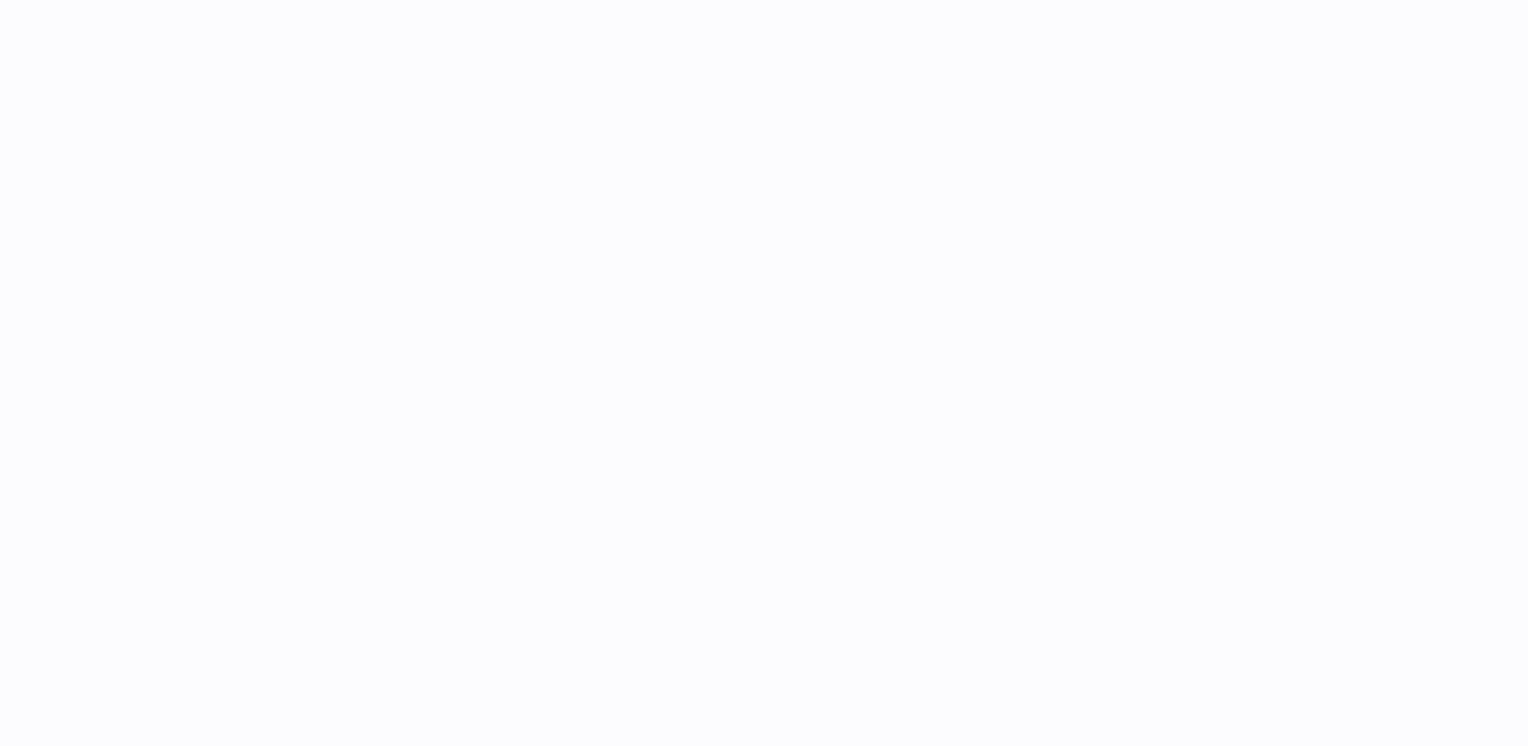 scroll, scrollTop: 0, scrollLeft: 0, axis: both 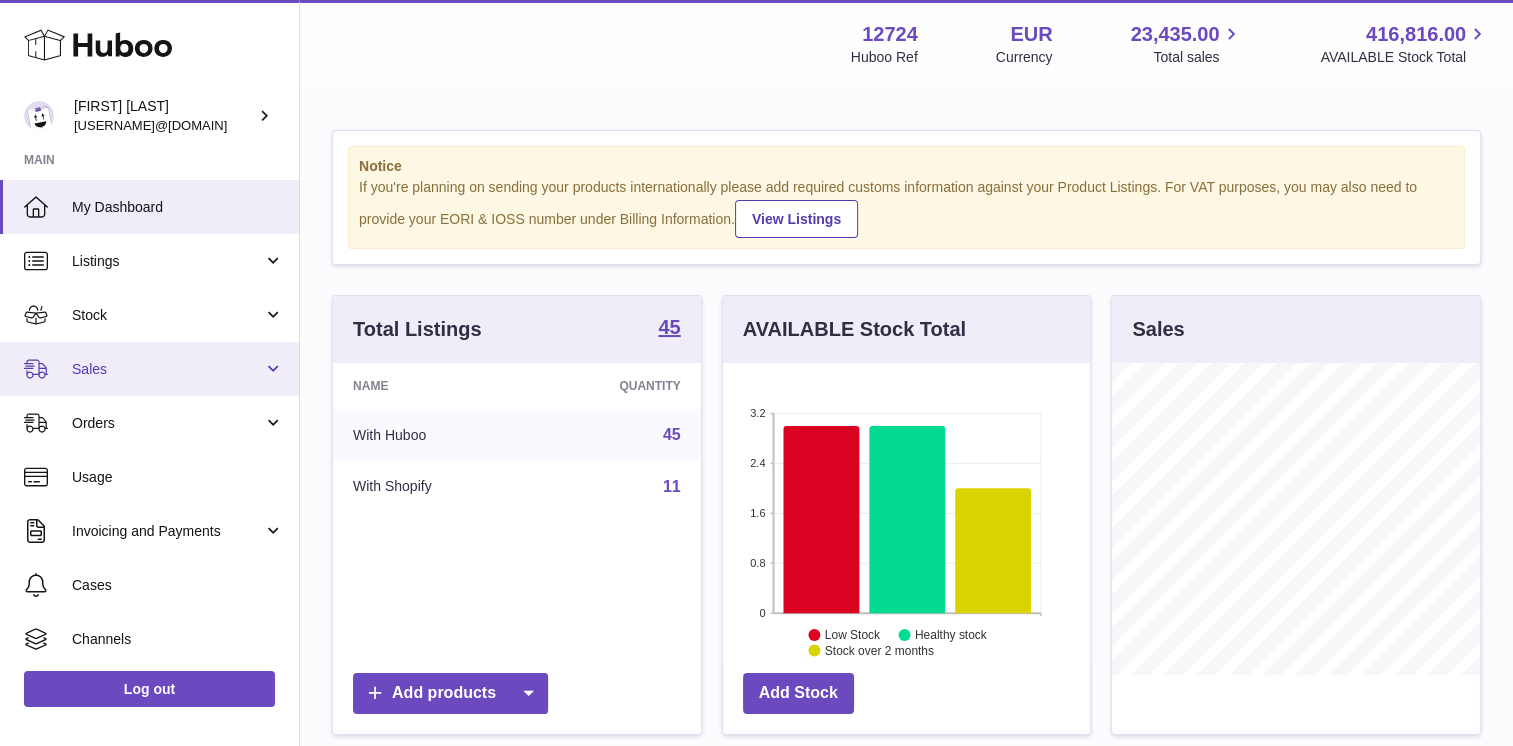 click on "Sales" at bounding box center (167, 369) 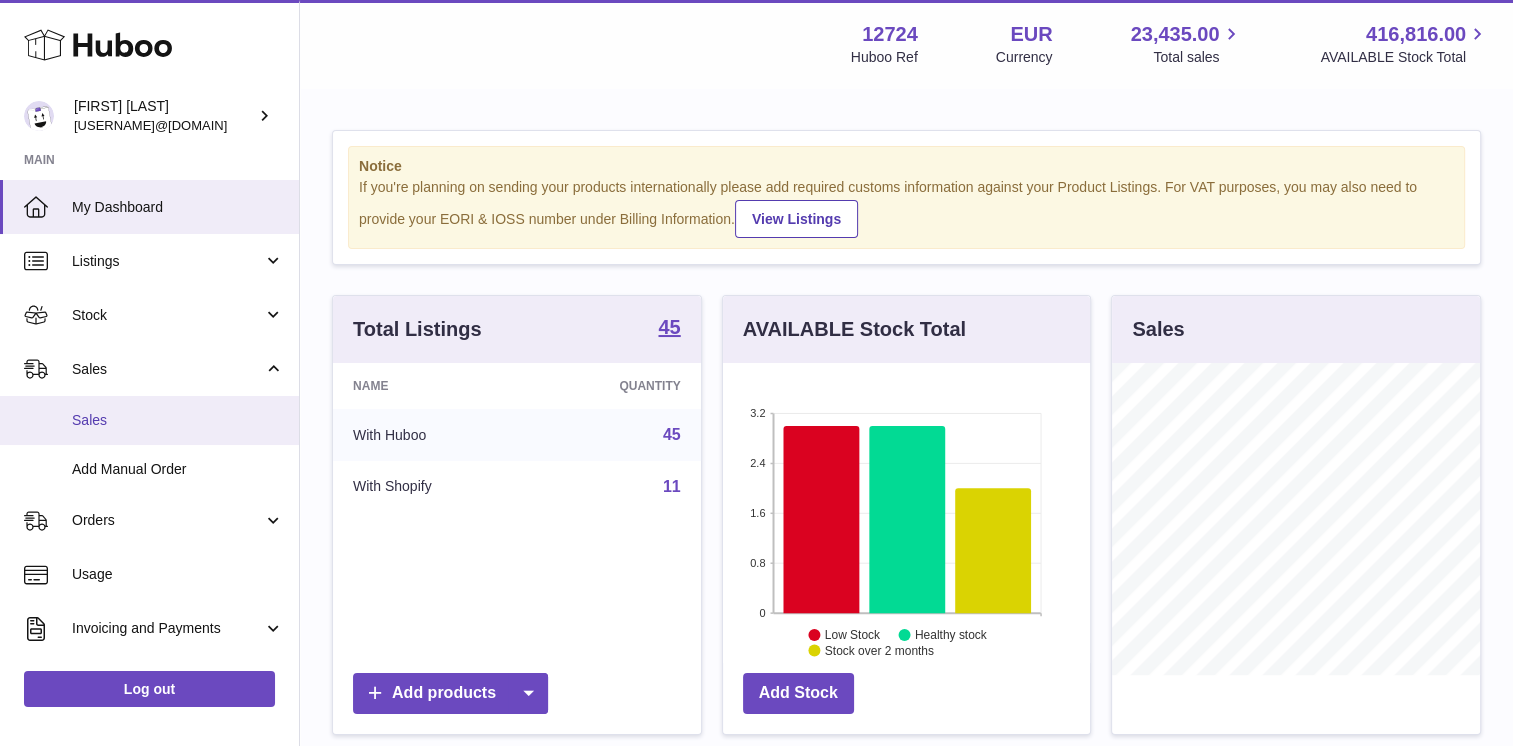 click on "Sales" at bounding box center [149, 420] 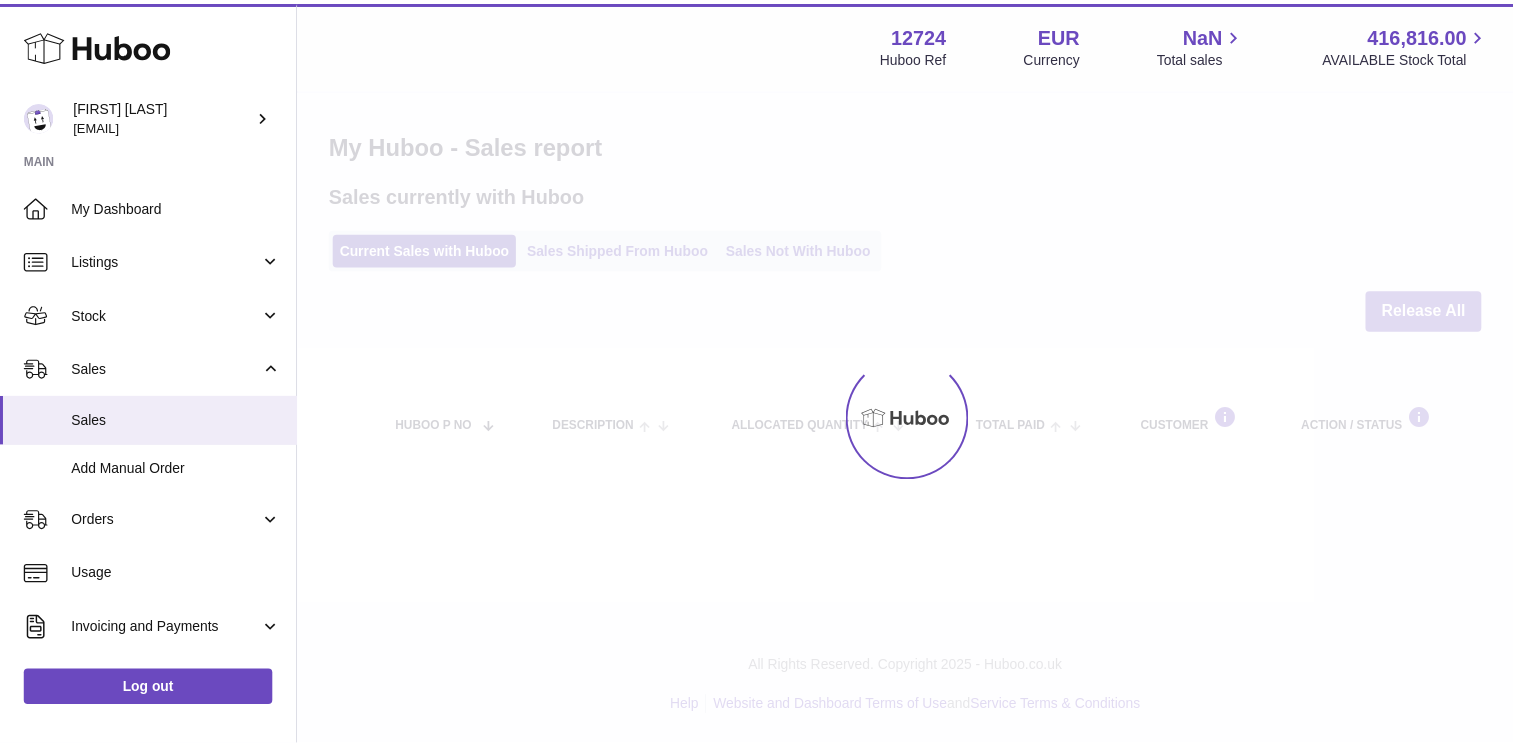 scroll, scrollTop: 0, scrollLeft: 0, axis: both 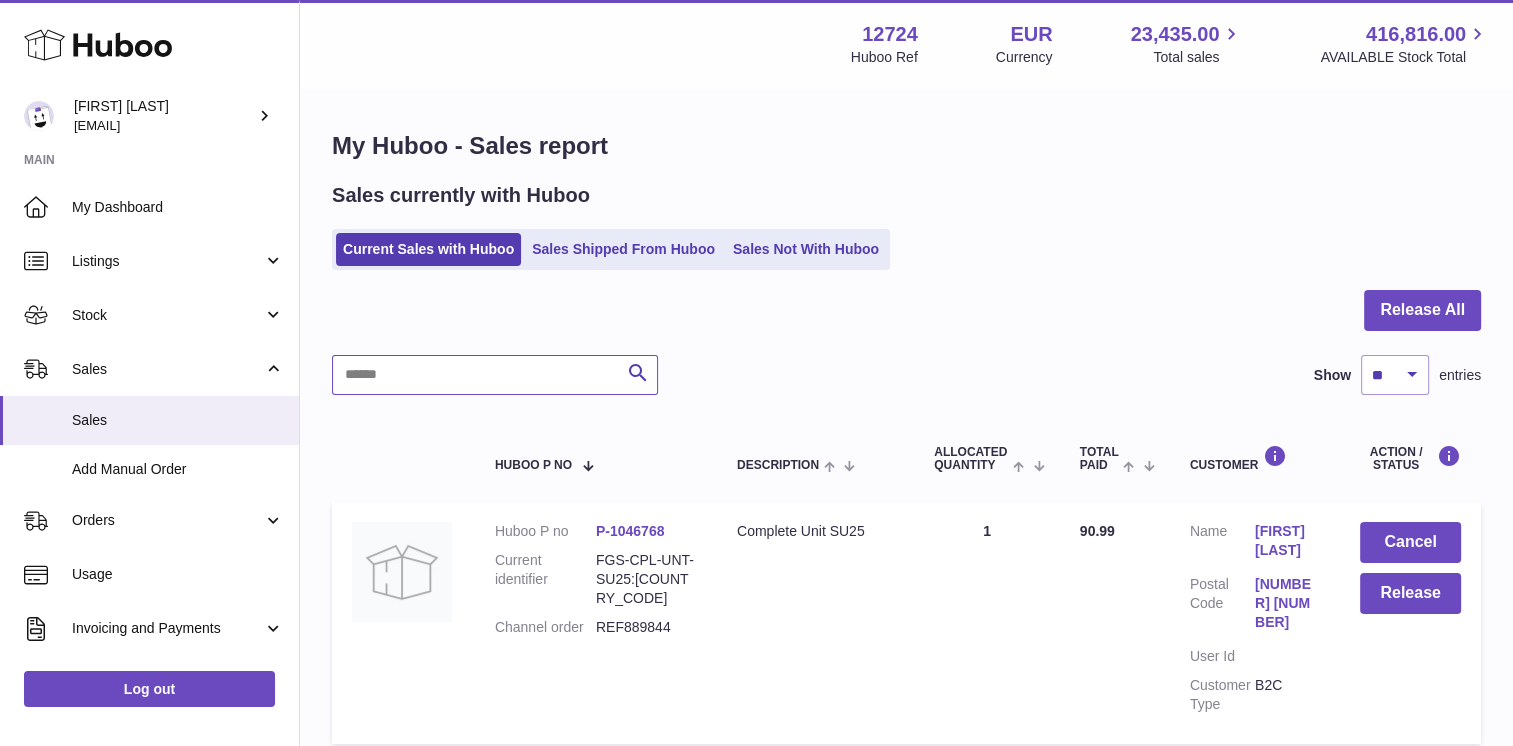 click at bounding box center (495, 375) 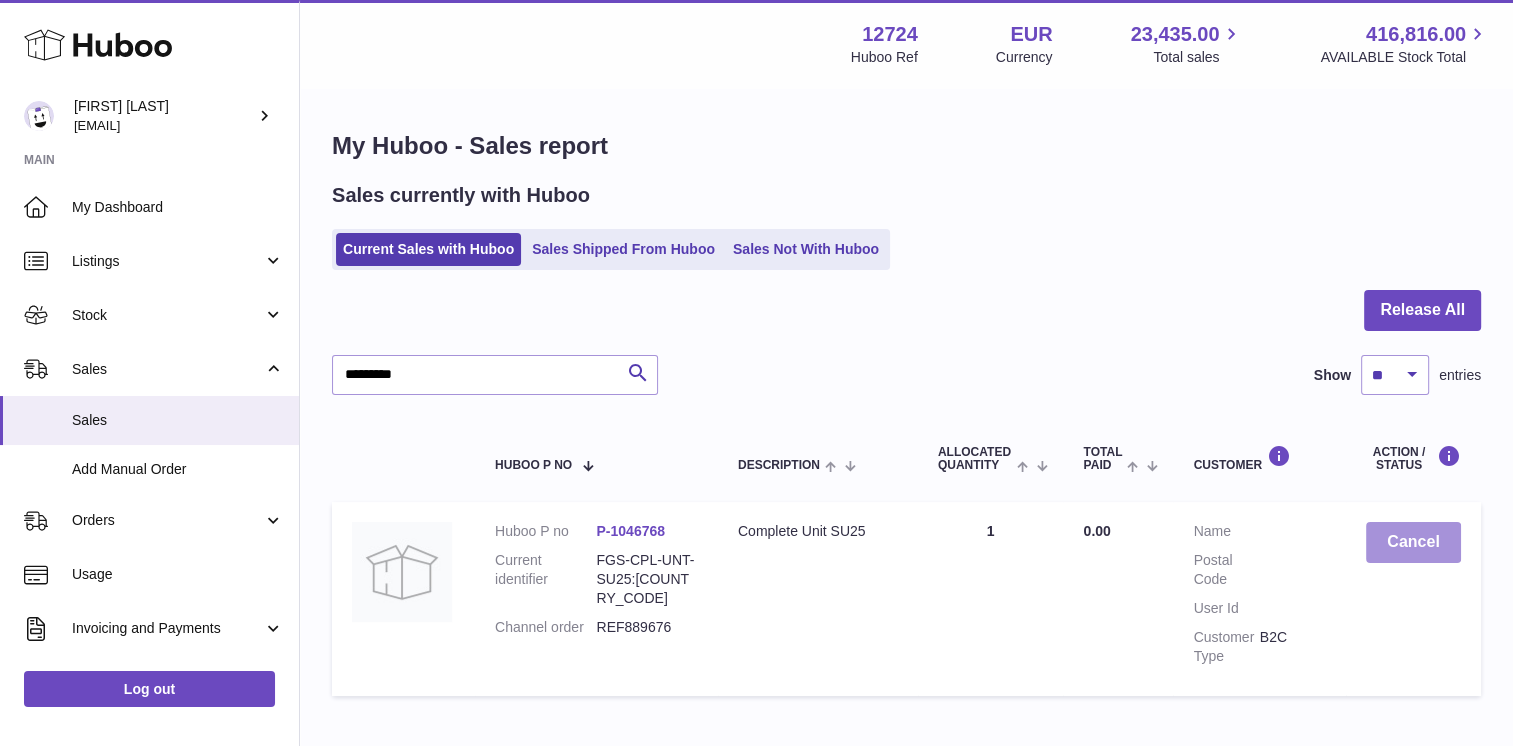 click on "Cancel" at bounding box center (1413, 542) 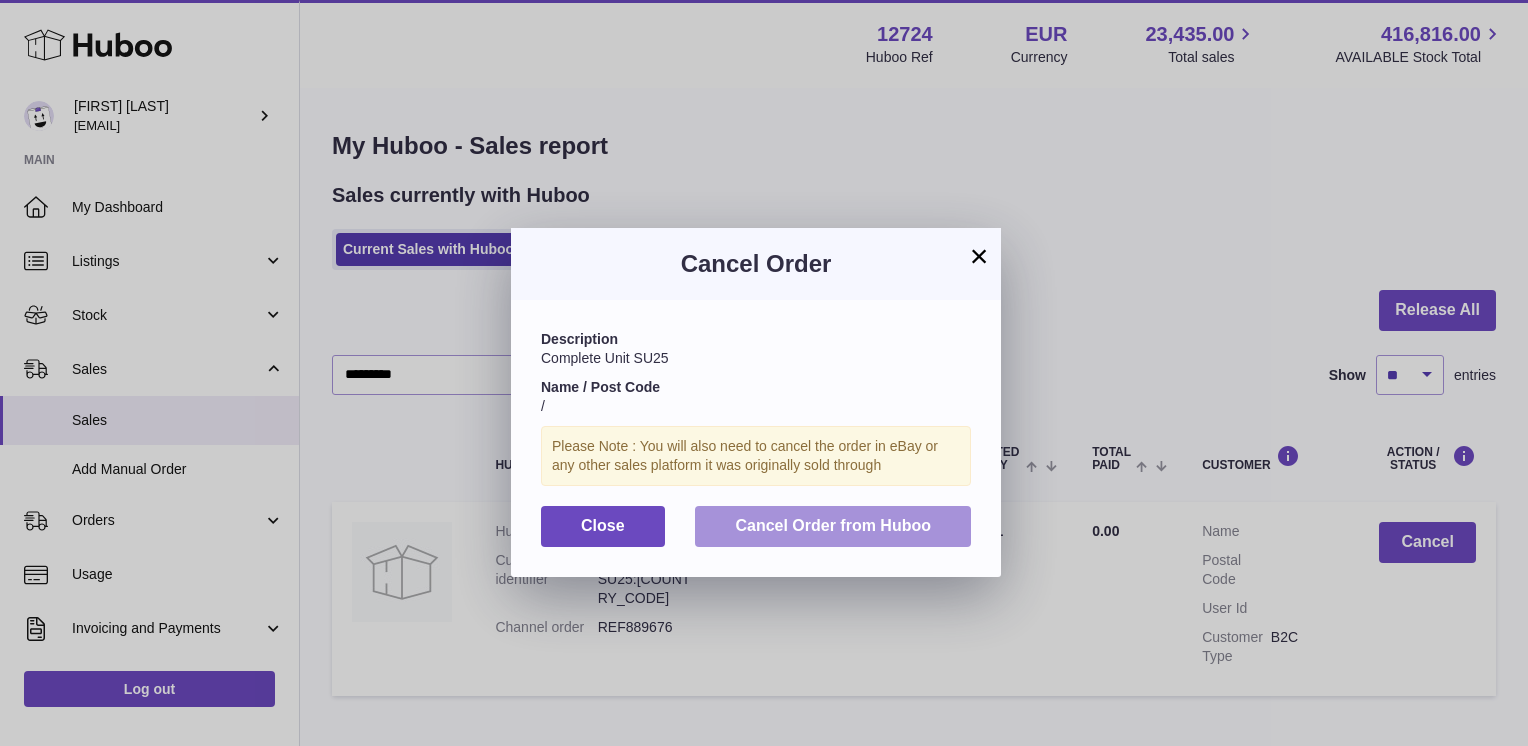 click on "Cancel Order from Huboo" at bounding box center [833, 526] 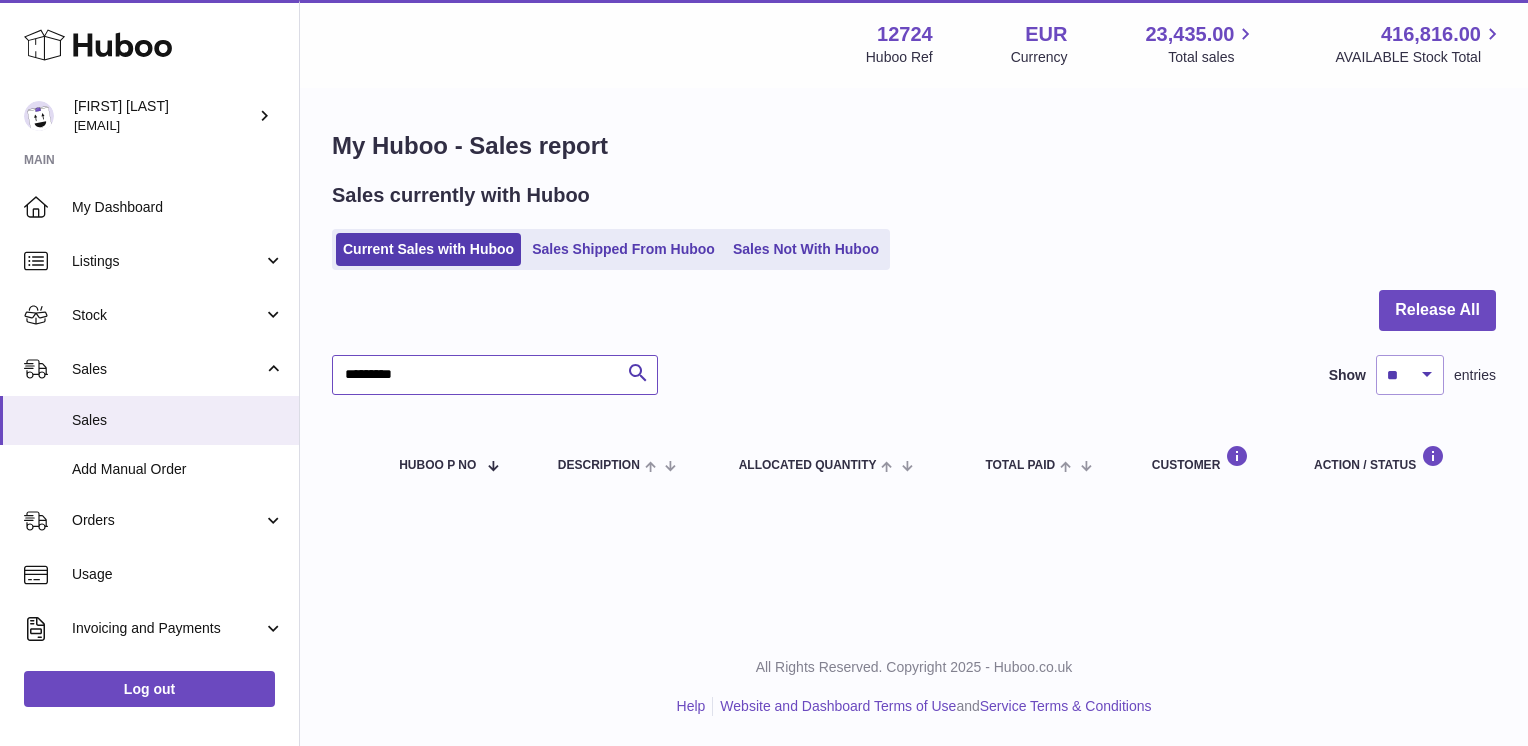 drag, startPoint x: 537, startPoint y: 381, endPoint x: 320, endPoint y: 334, distance: 222.03152 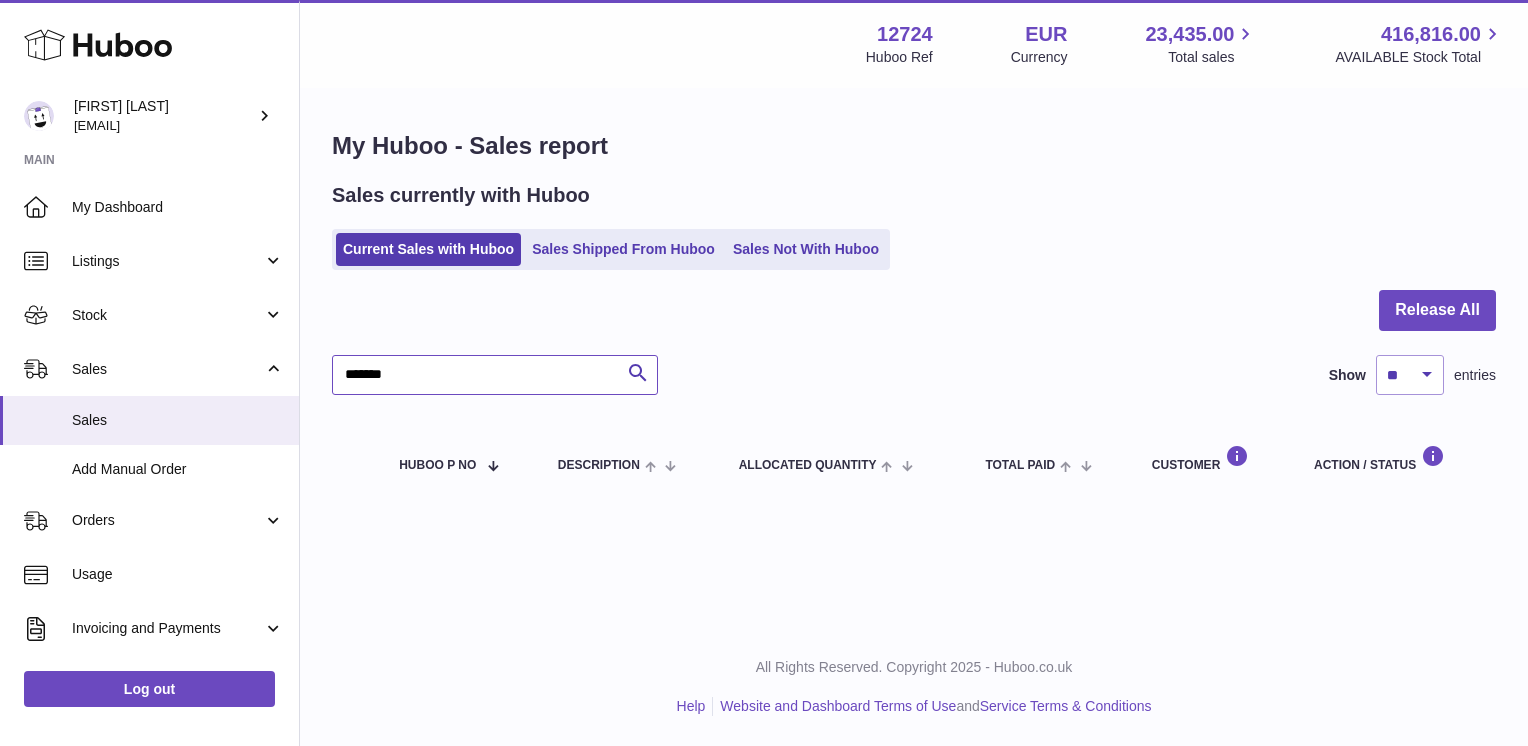 type on "*******" 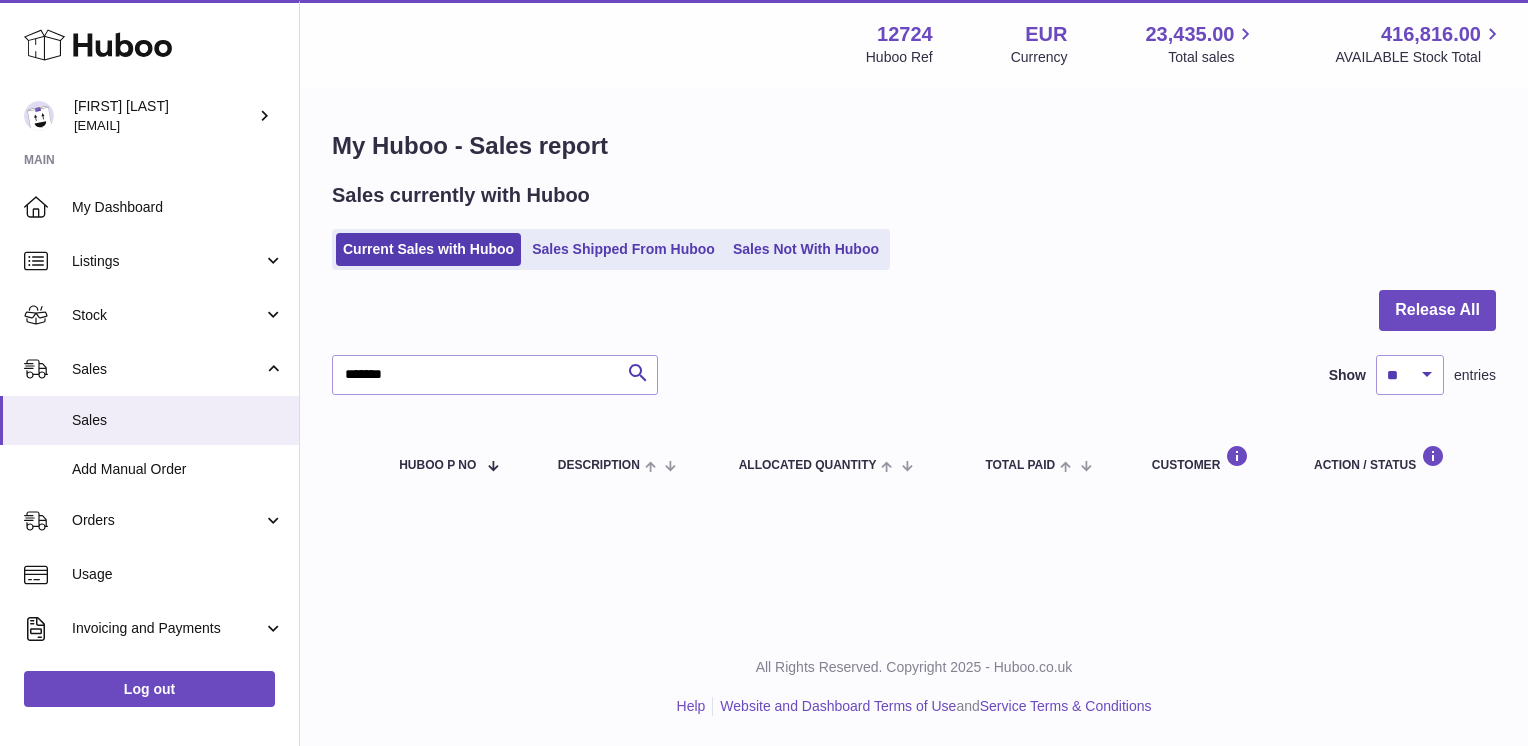 click on "Sales currently with Huboo
Current Sales with Huboo
Sales Shipped From Huboo
Sales Not With Huboo" at bounding box center (914, 226) 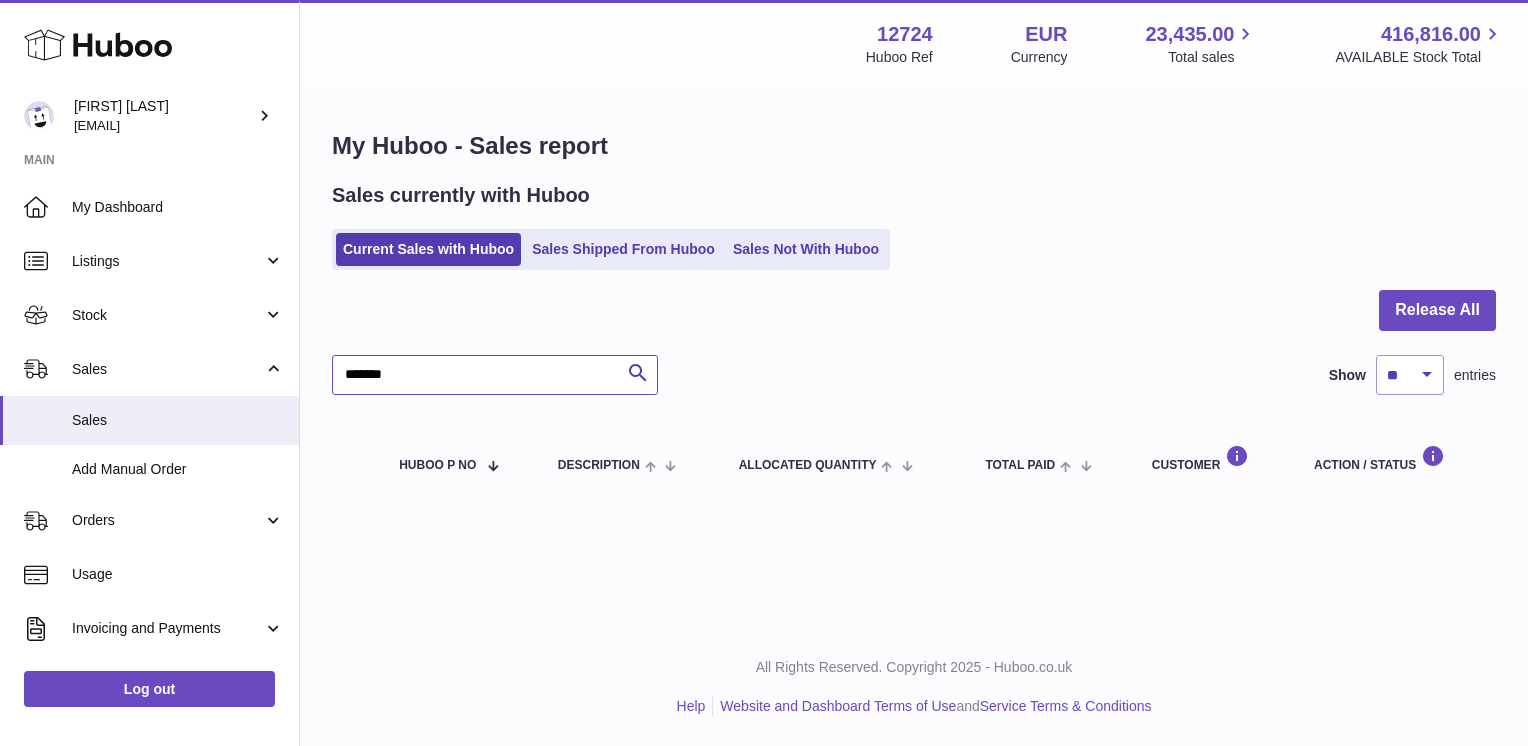 drag, startPoint x: 387, startPoint y: 394, endPoint x: 378, endPoint y: 369, distance: 26.57066 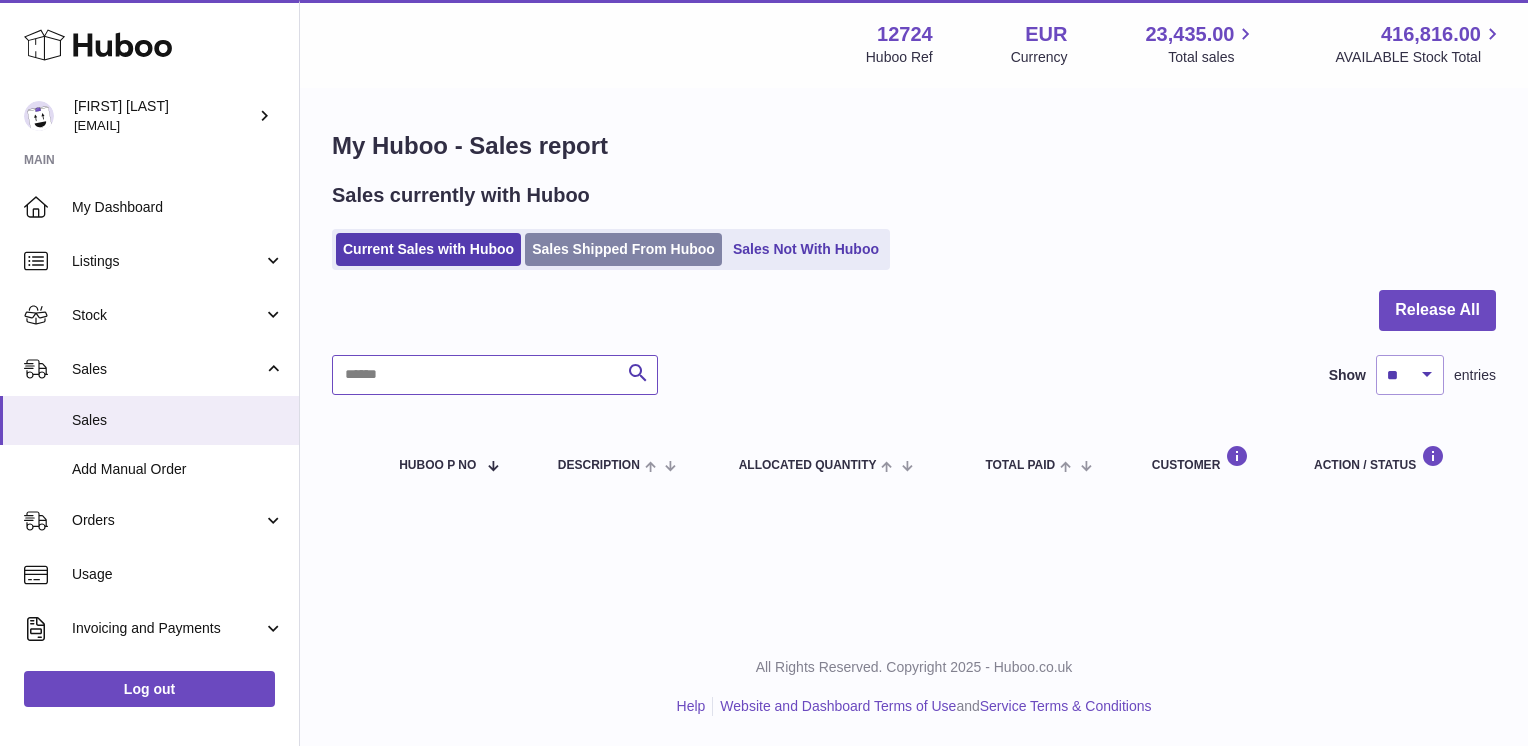 type 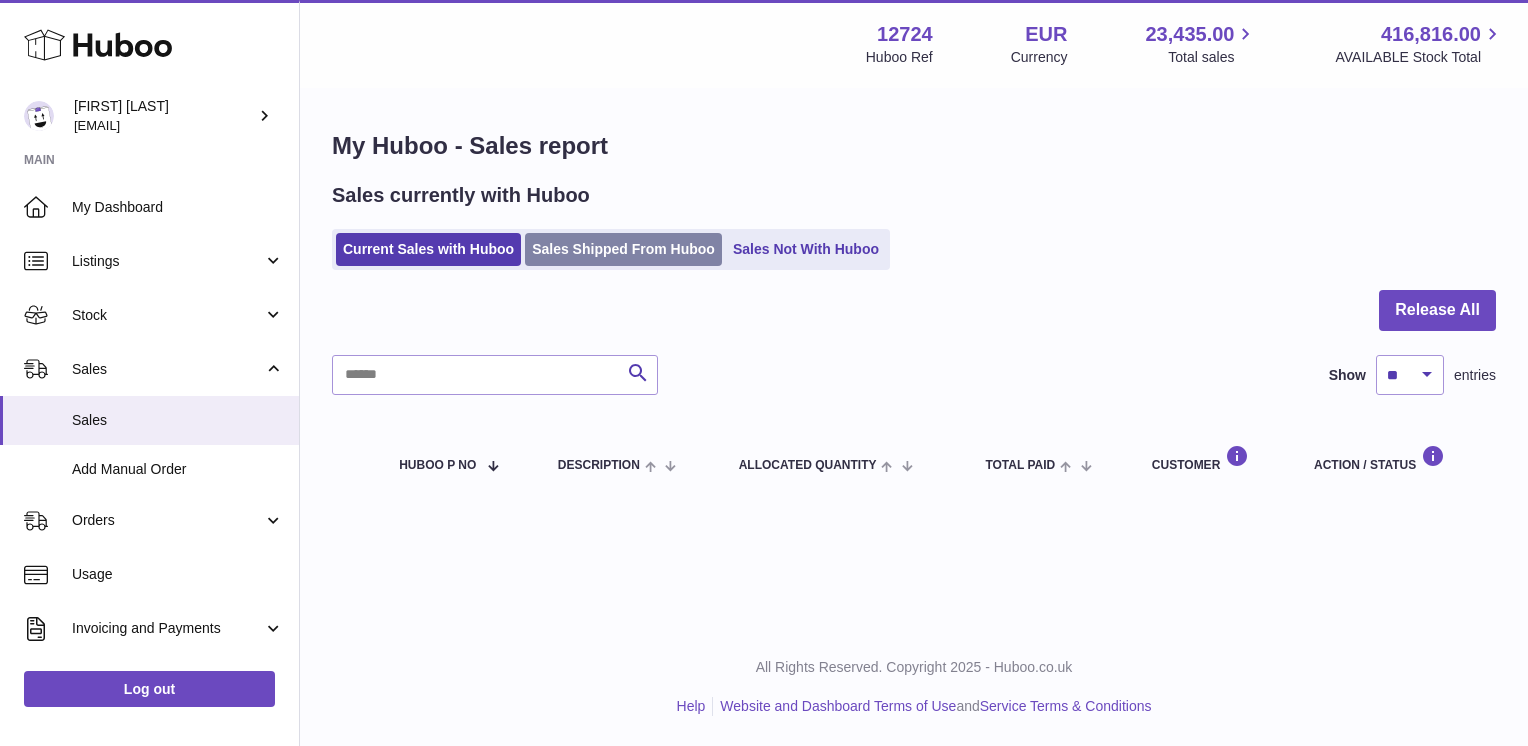 click on "Sales Shipped From Huboo" at bounding box center [623, 249] 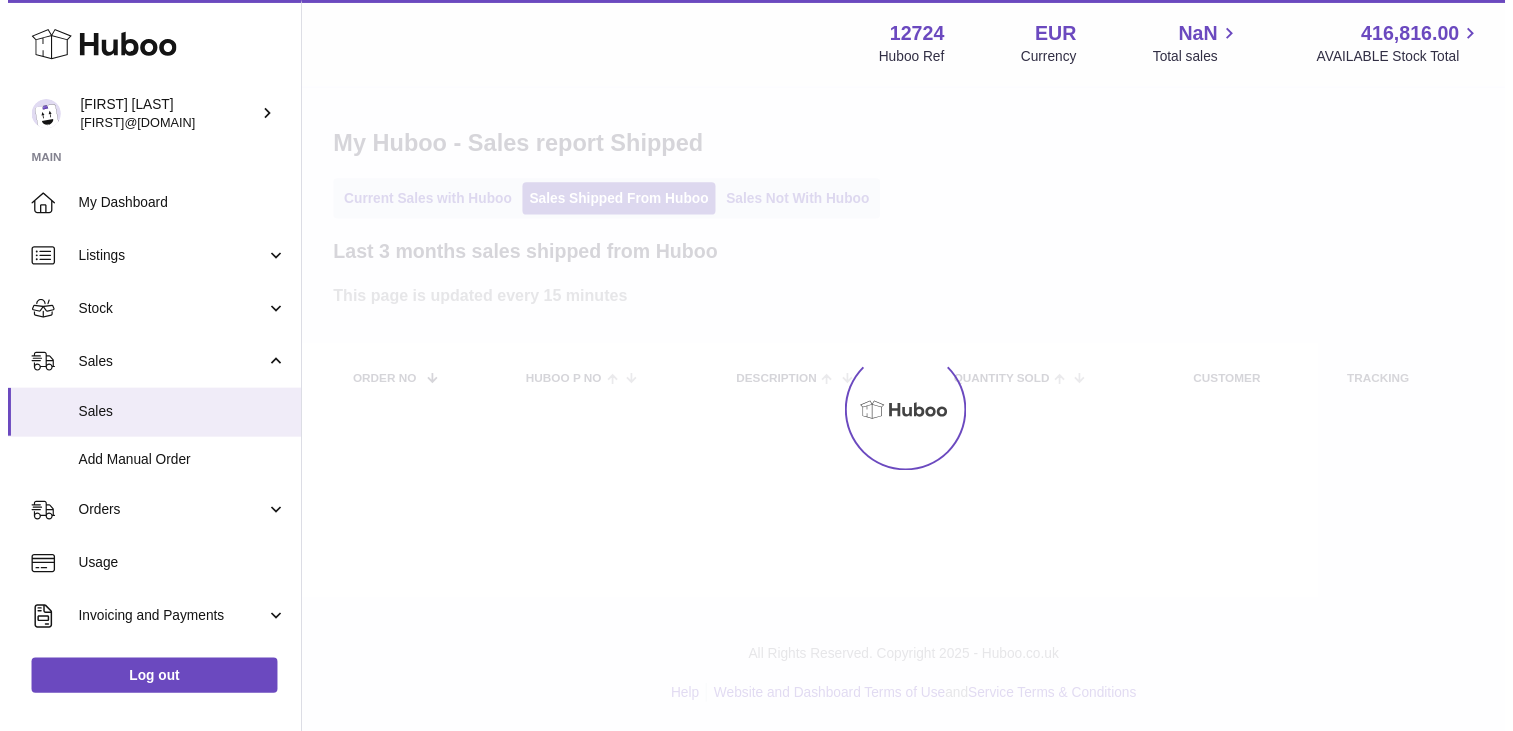 scroll, scrollTop: 0, scrollLeft: 0, axis: both 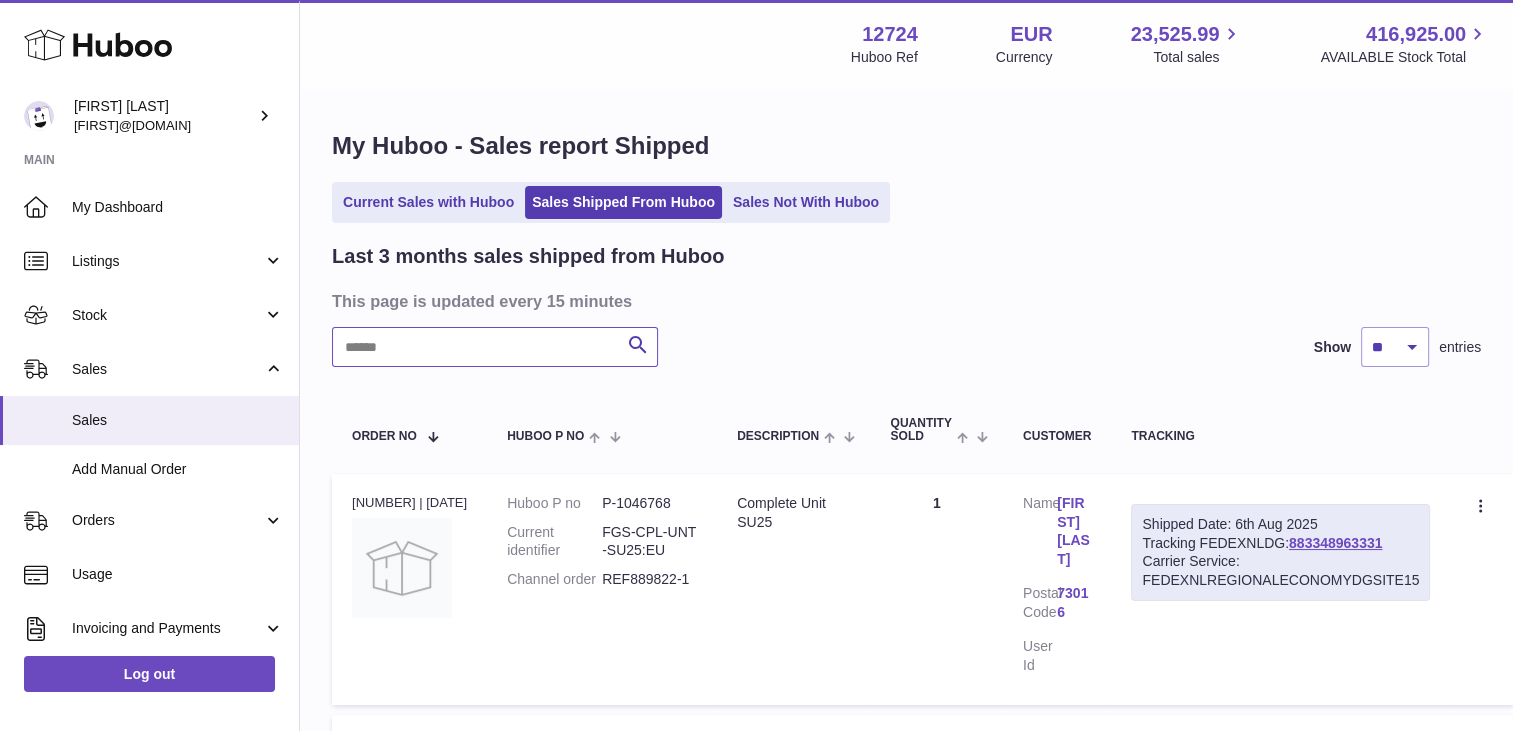 click at bounding box center (495, 347) 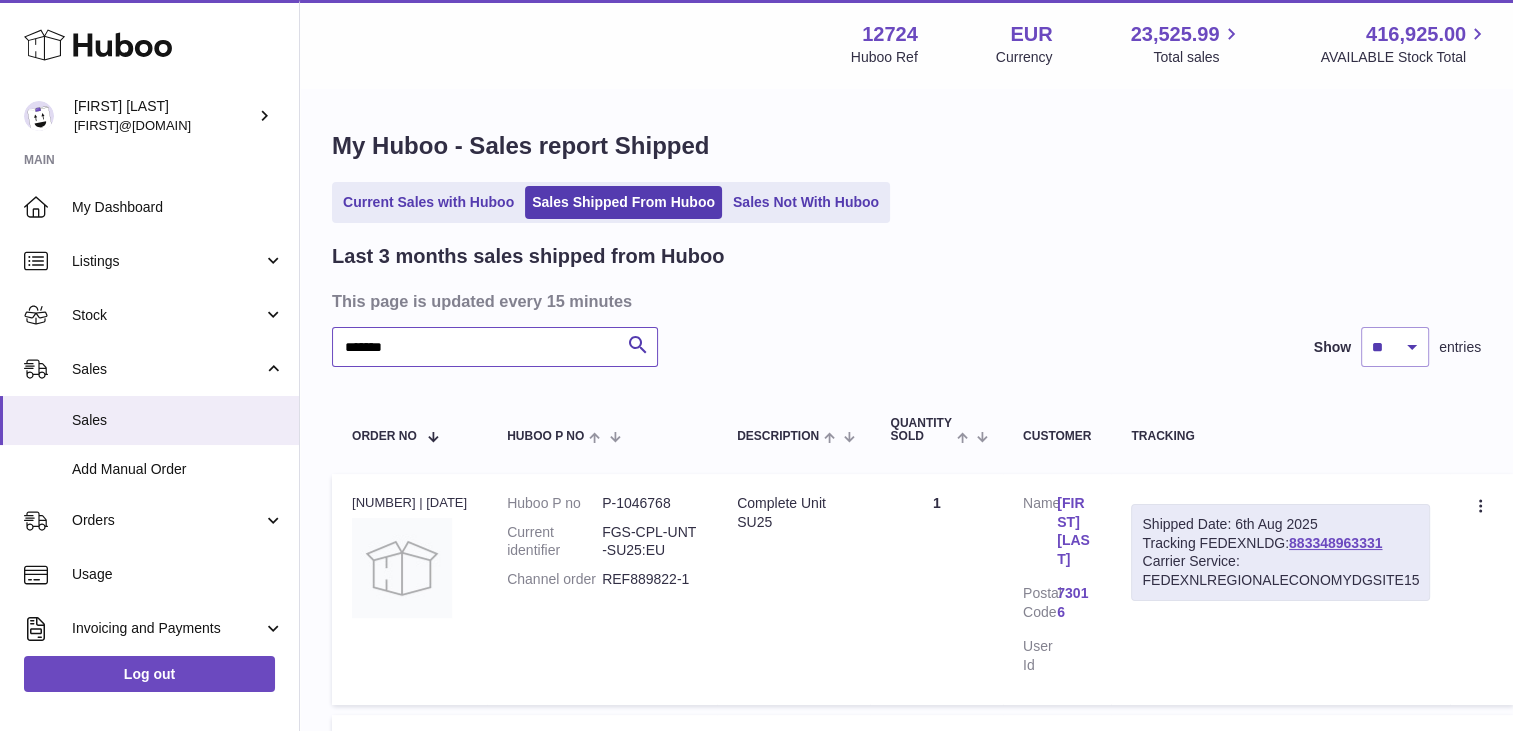 type on "*******" 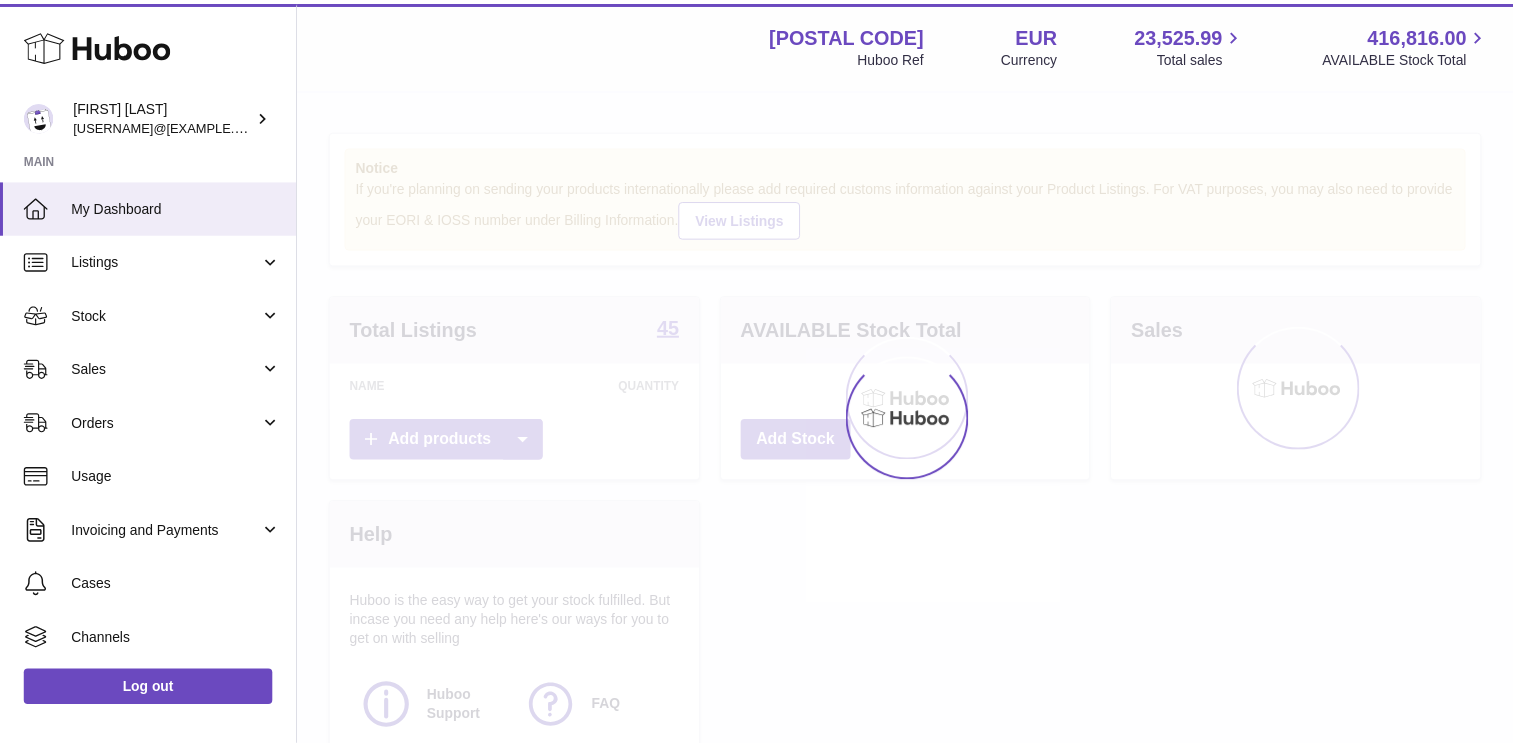 scroll, scrollTop: 0, scrollLeft: 0, axis: both 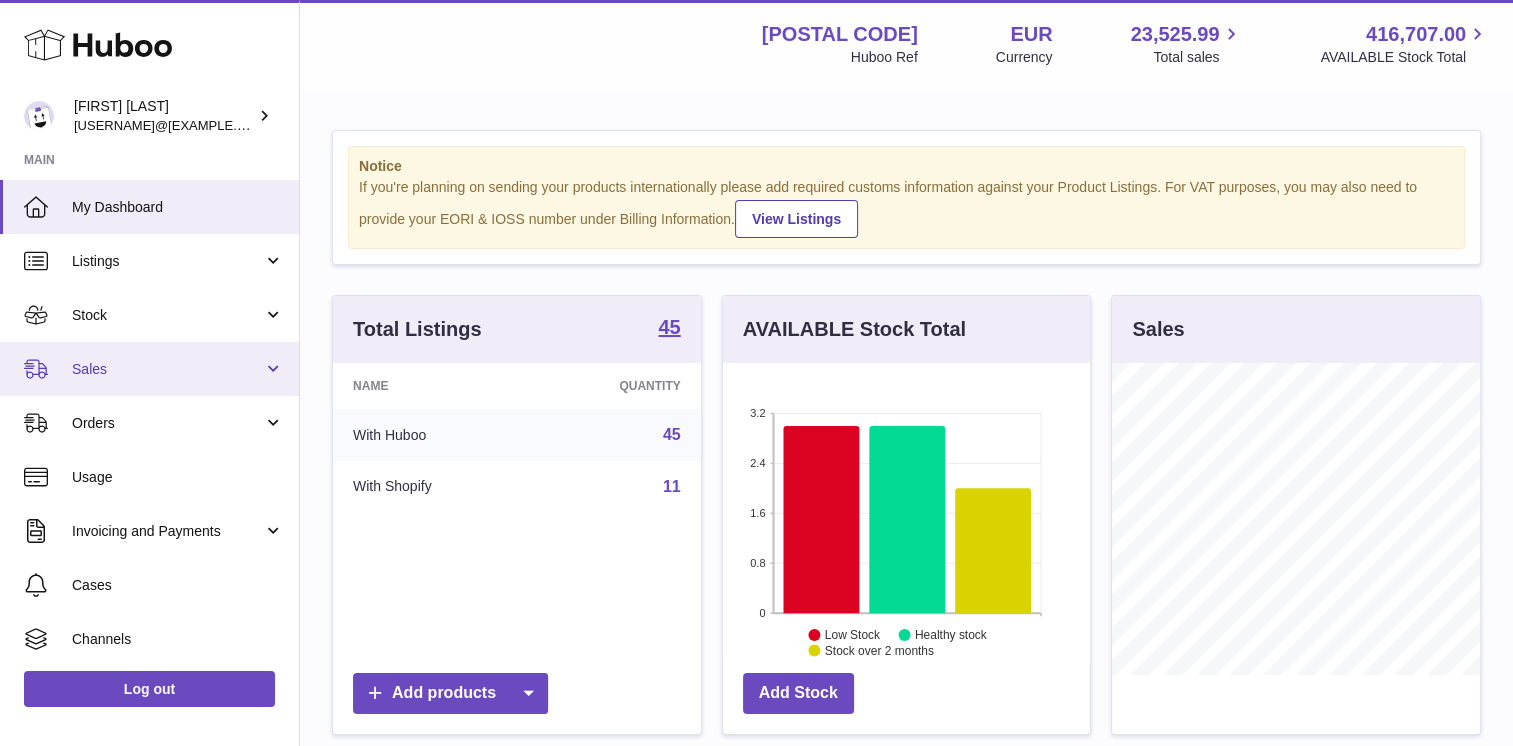 click on "Sales" at bounding box center [167, 369] 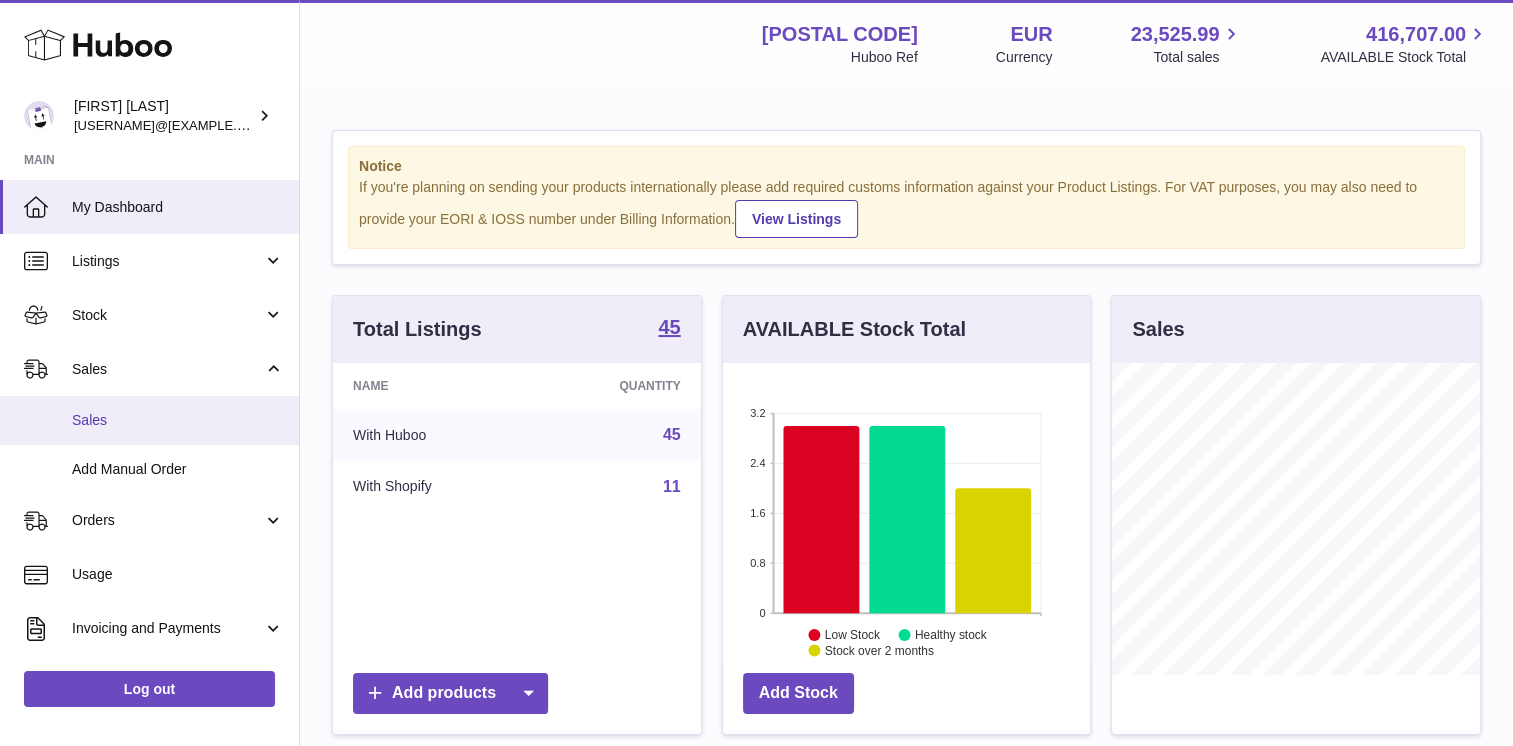 click on "Sales" at bounding box center (178, 420) 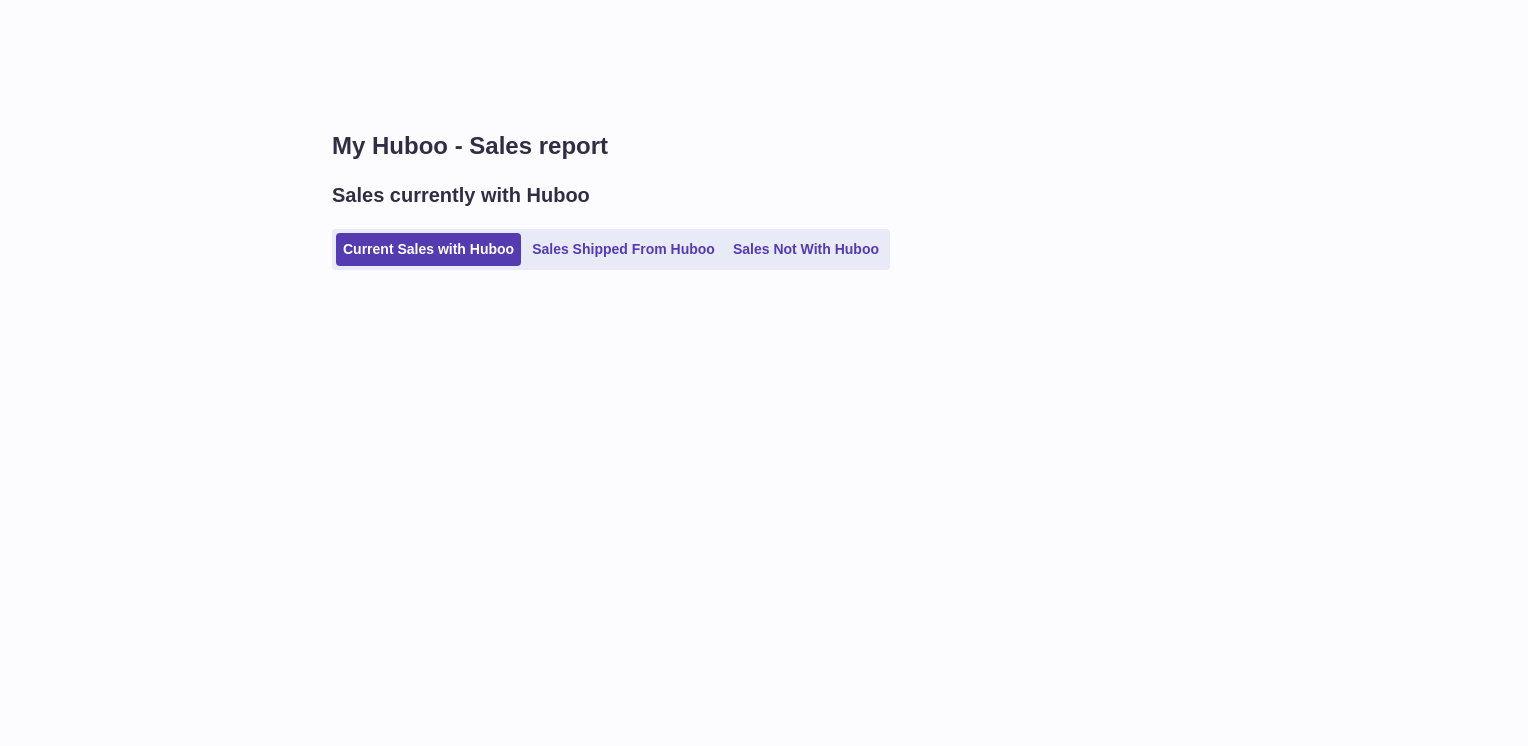 scroll, scrollTop: 0, scrollLeft: 0, axis: both 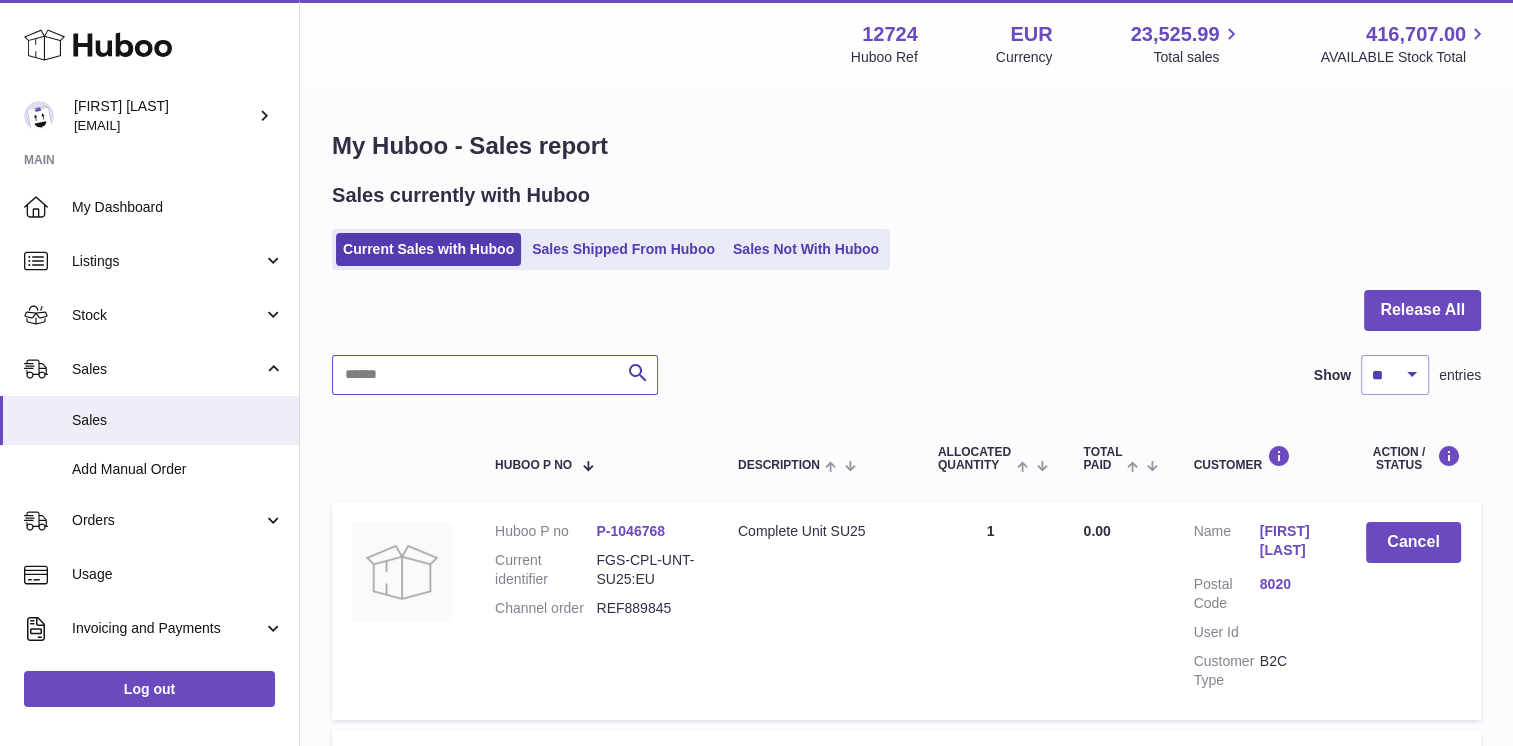 click at bounding box center (495, 375) 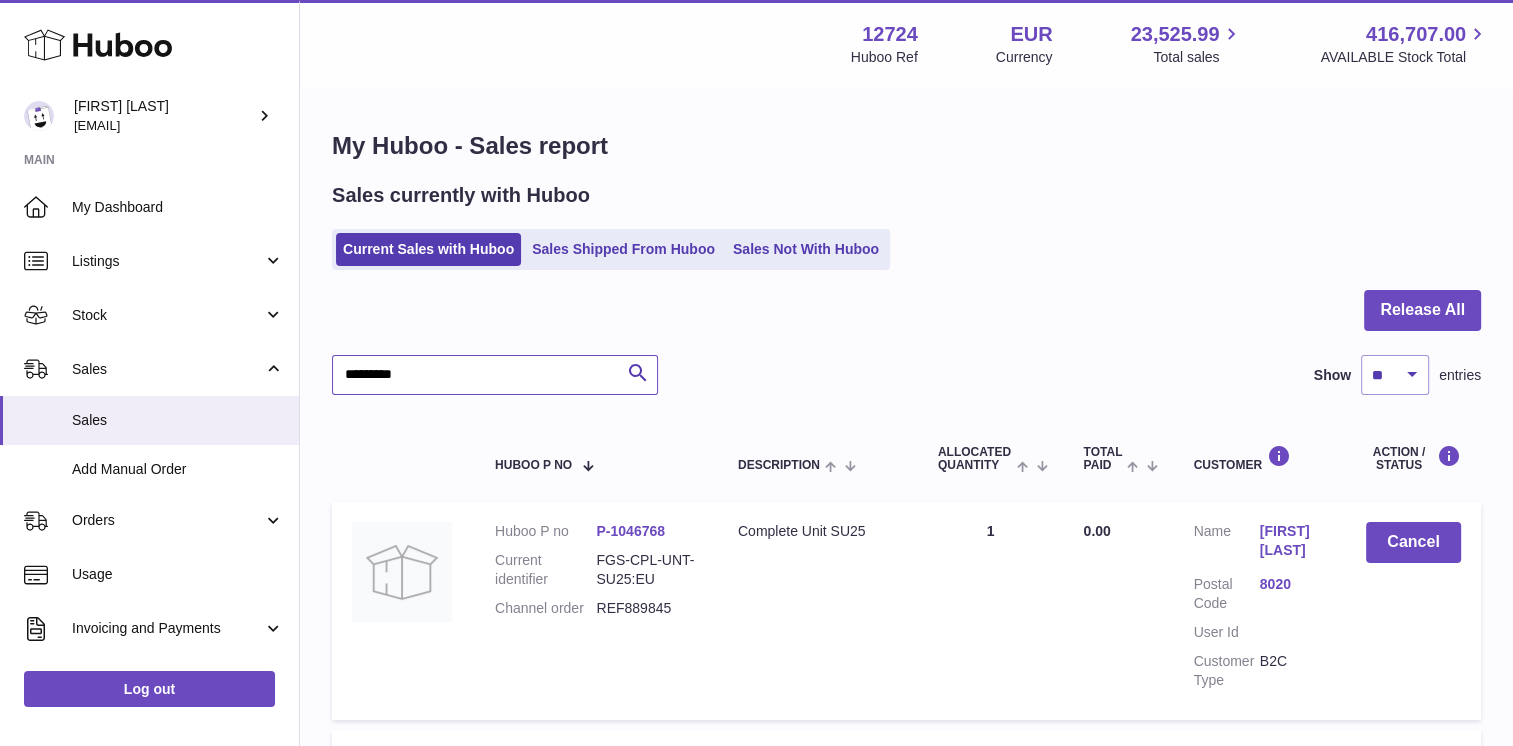type on "*********" 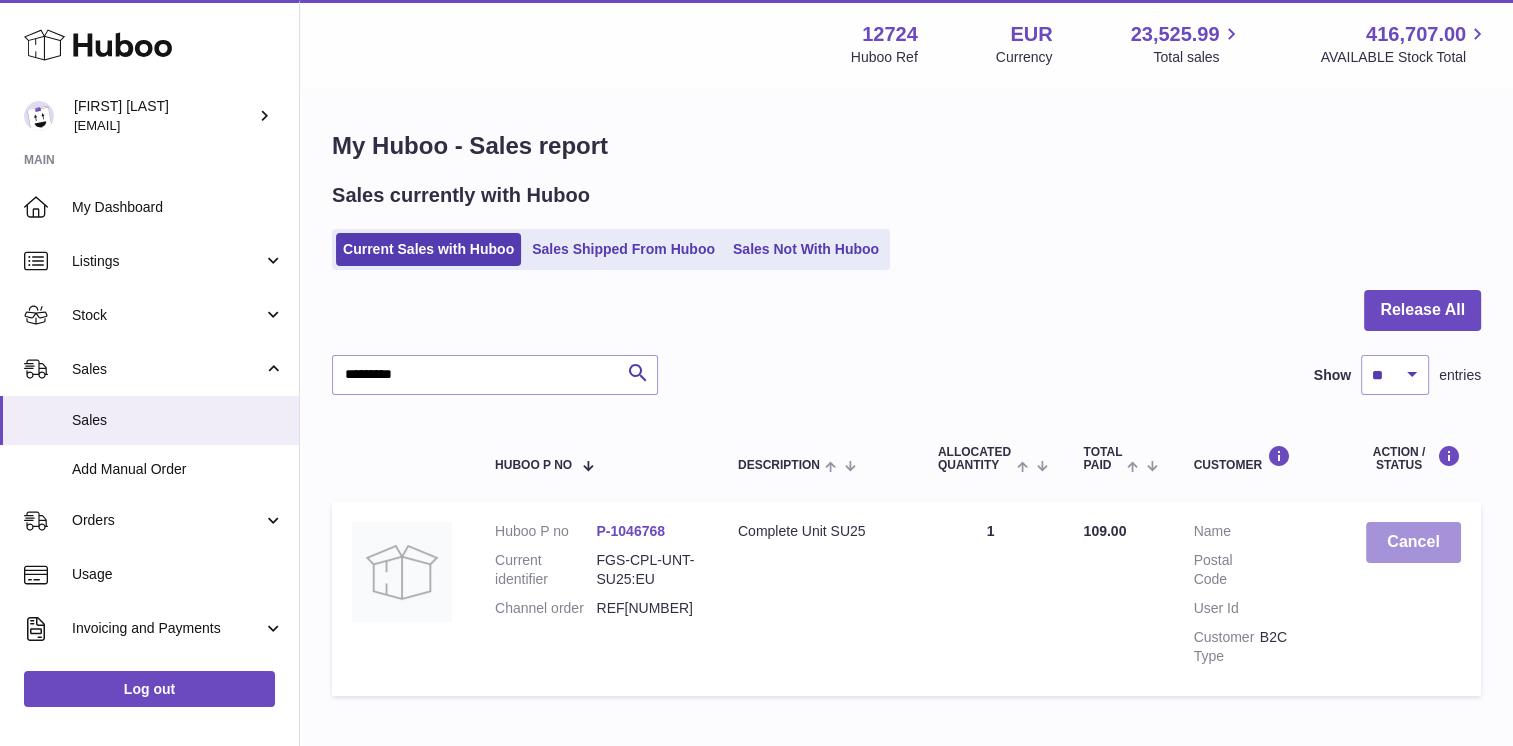 click on "Cancel" at bounding box center [1413, 542] 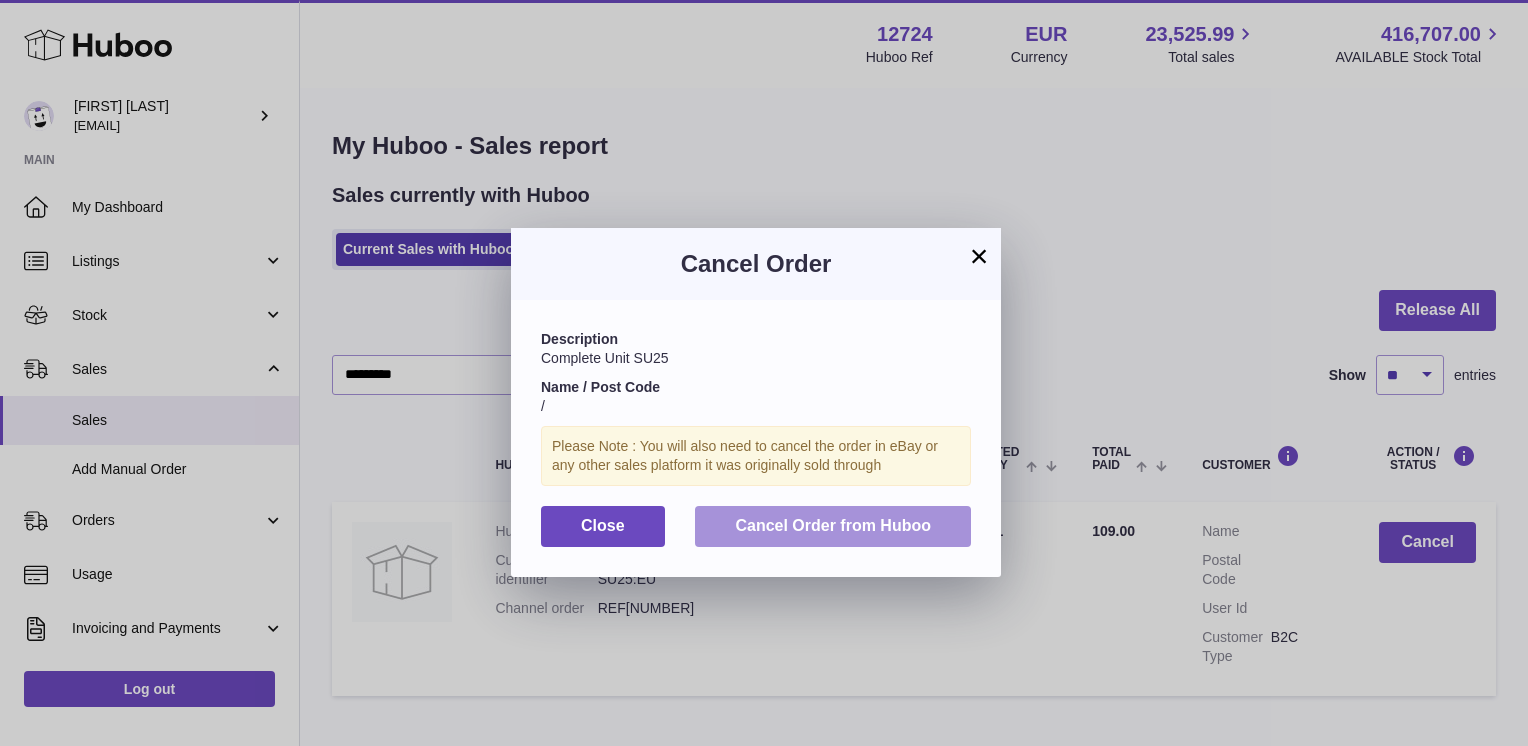 click on "Cancel Order from Huboo" at bounding box center (833, 525) 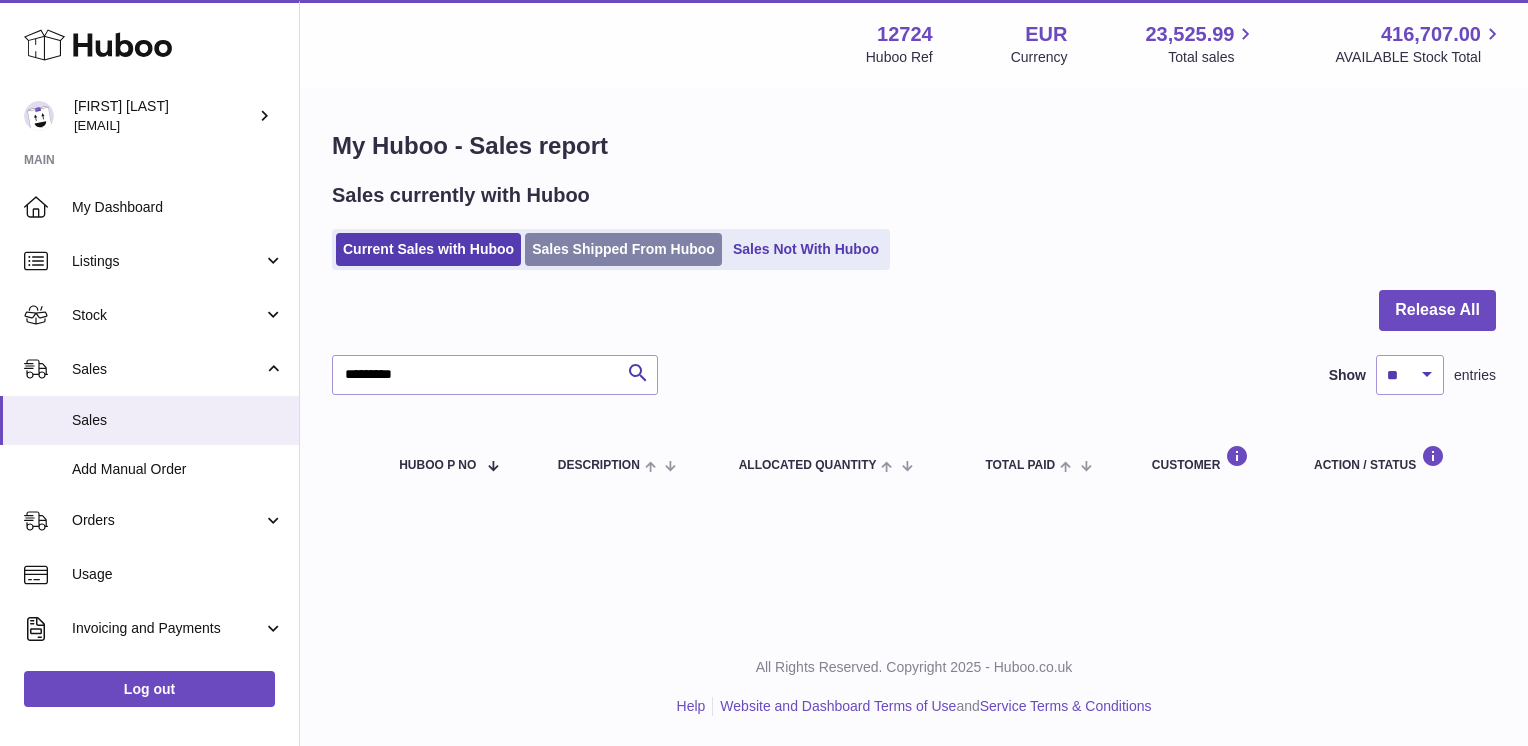 click on "Sales Shipped From Huboo" at bounding box center (623, 249) 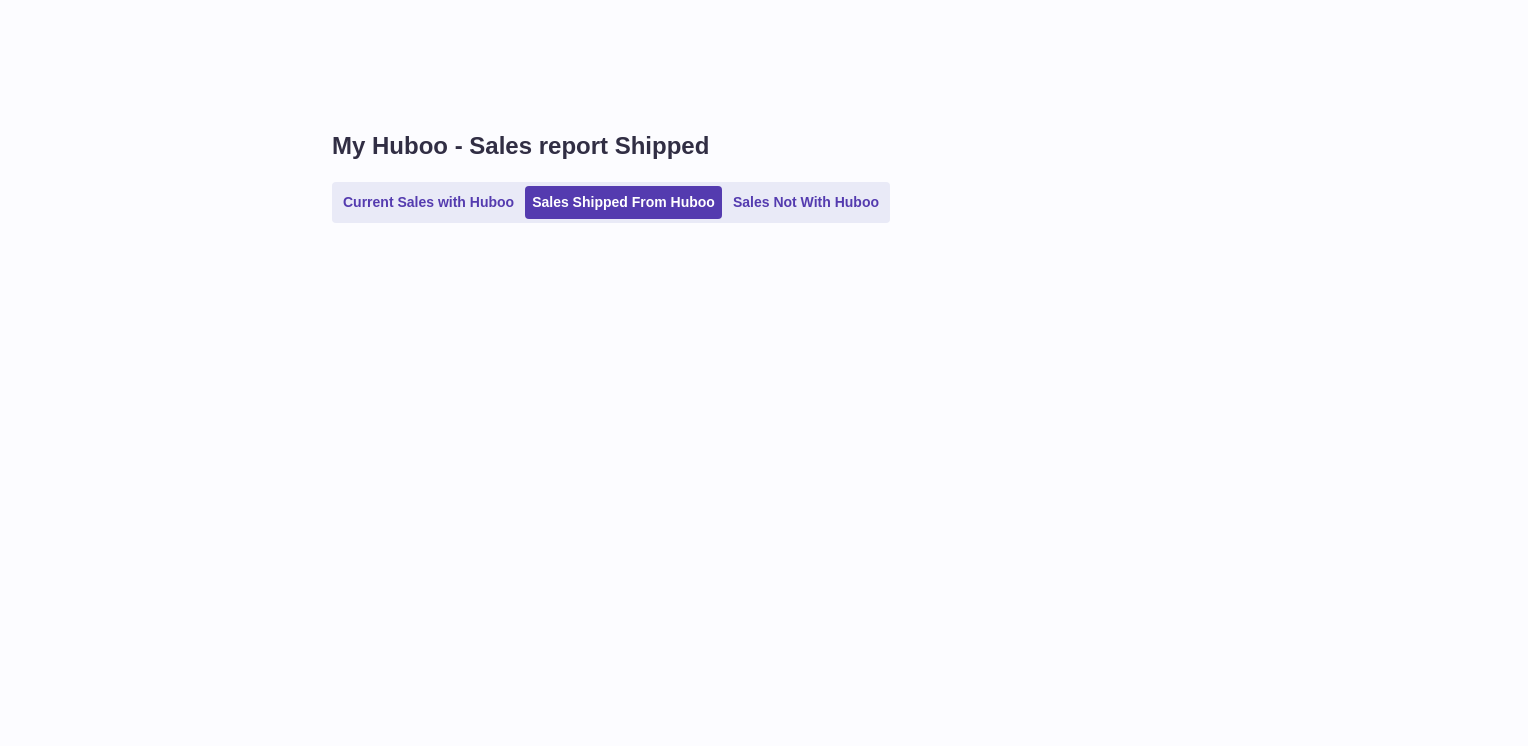 scroll, scrollTop: 0, scrollLeft: 0, axis: both 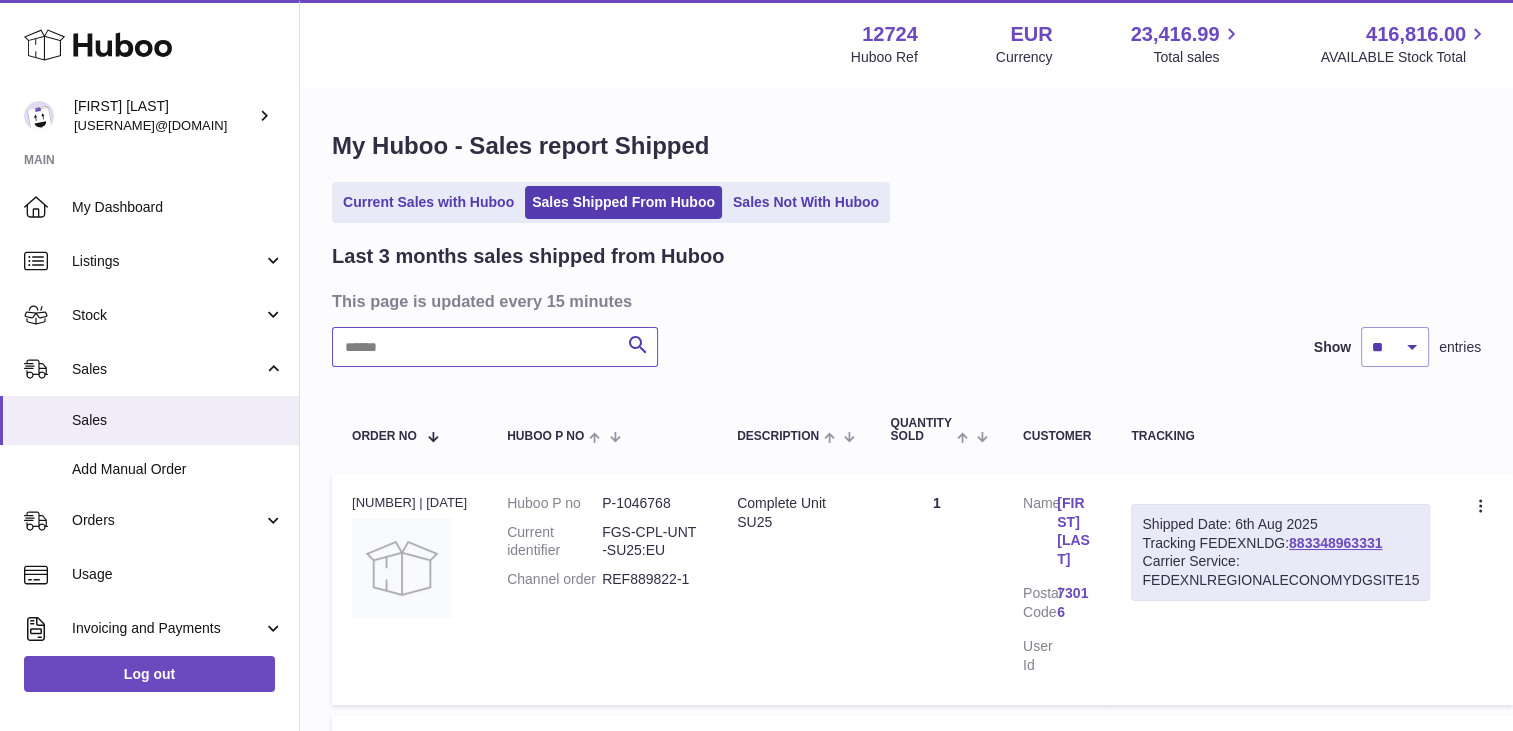 paste on "********" 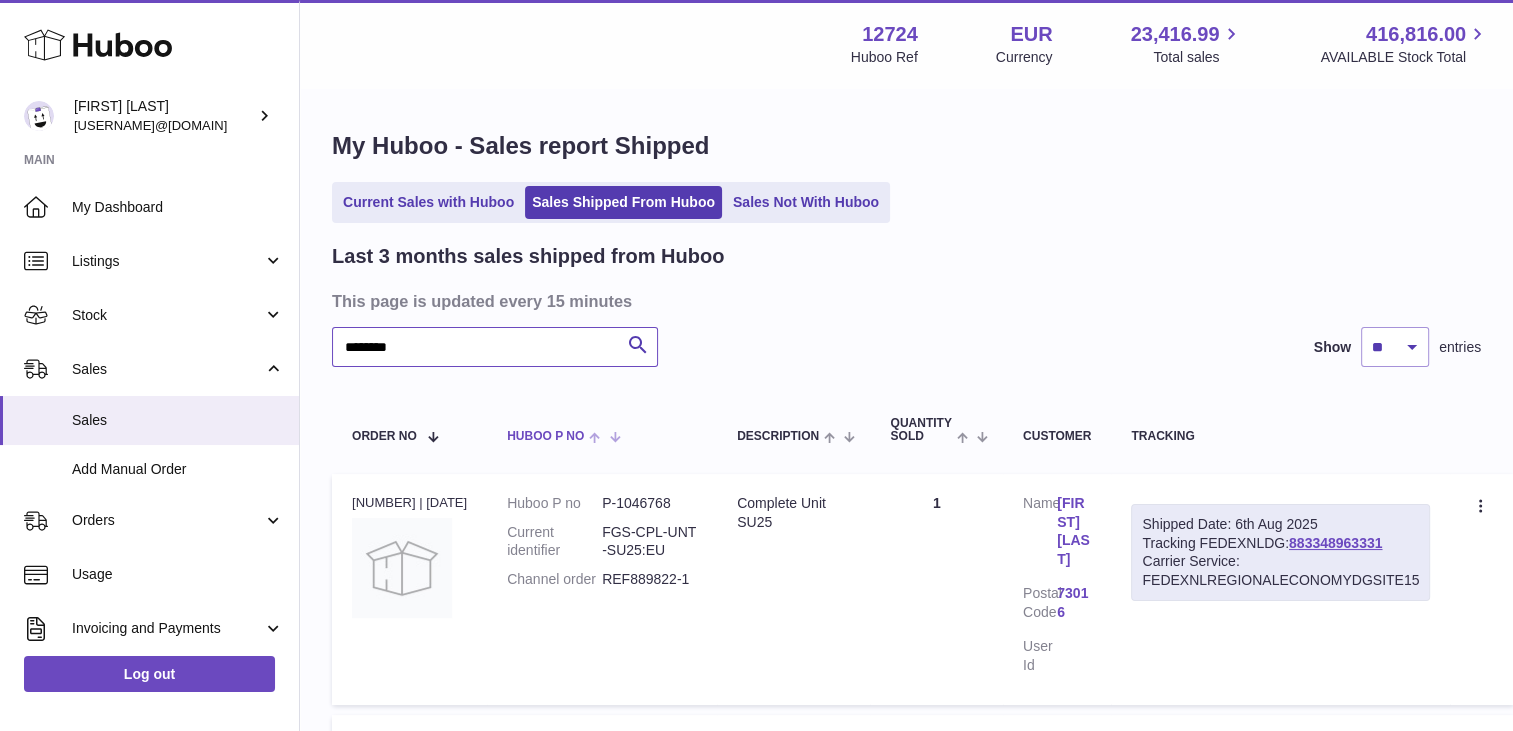 type on "********" 